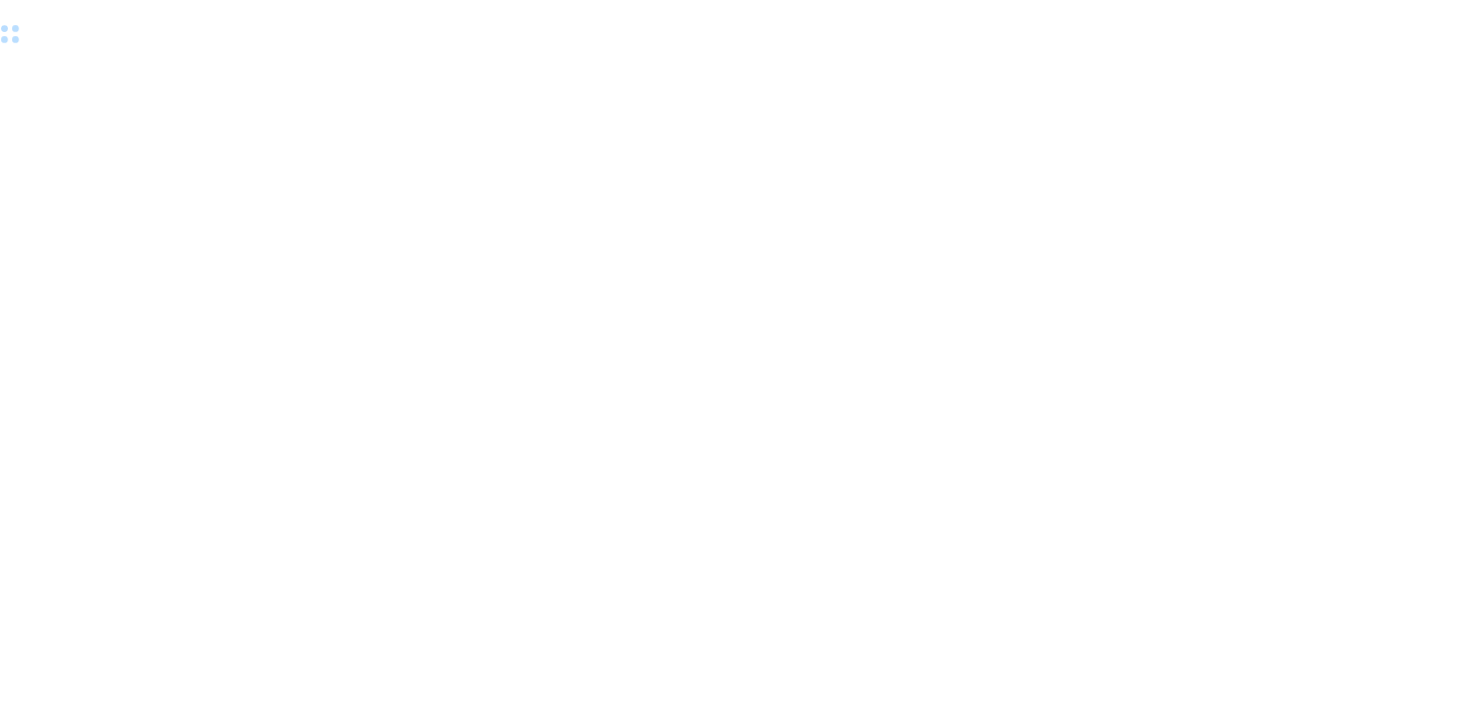 scroll, scrollTop: 0, scrollLeft: 0, axis: both 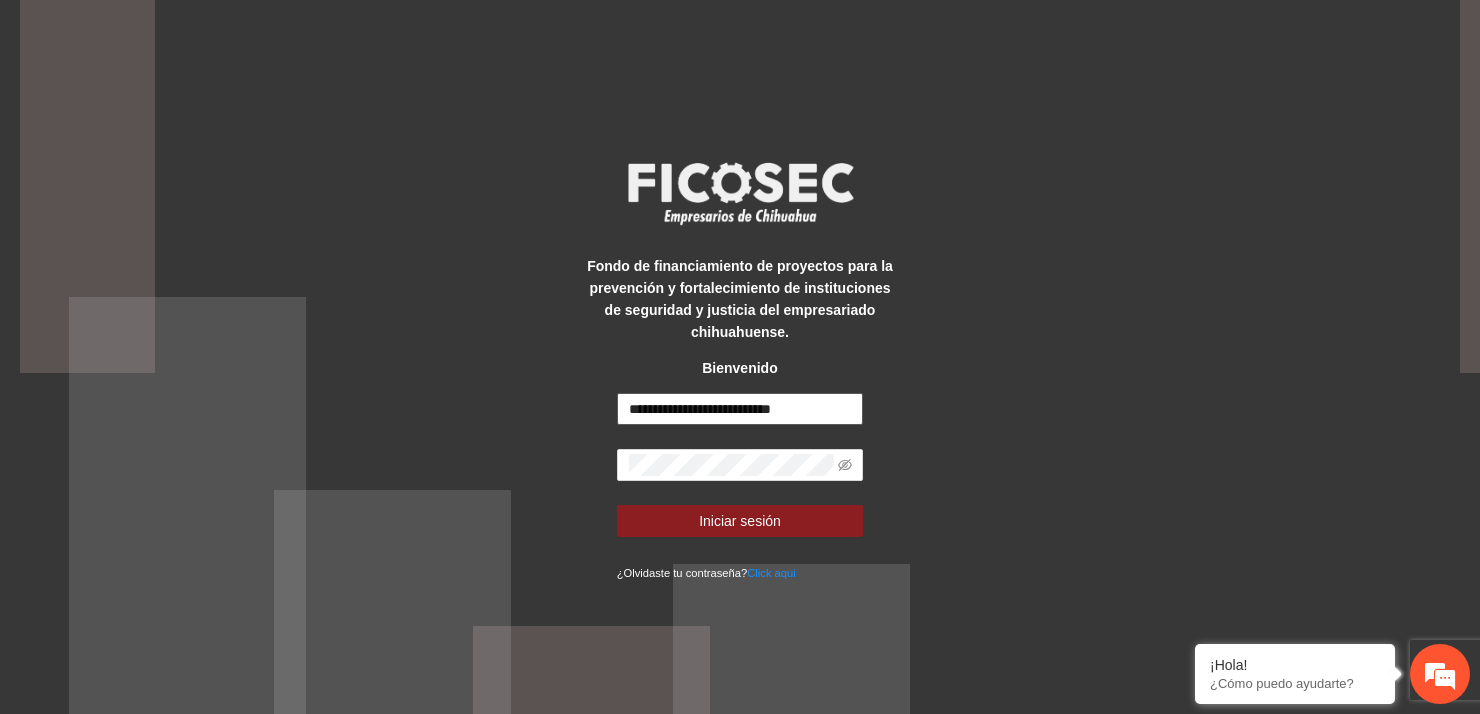 click on "**********" at bounding box center (740, 409) 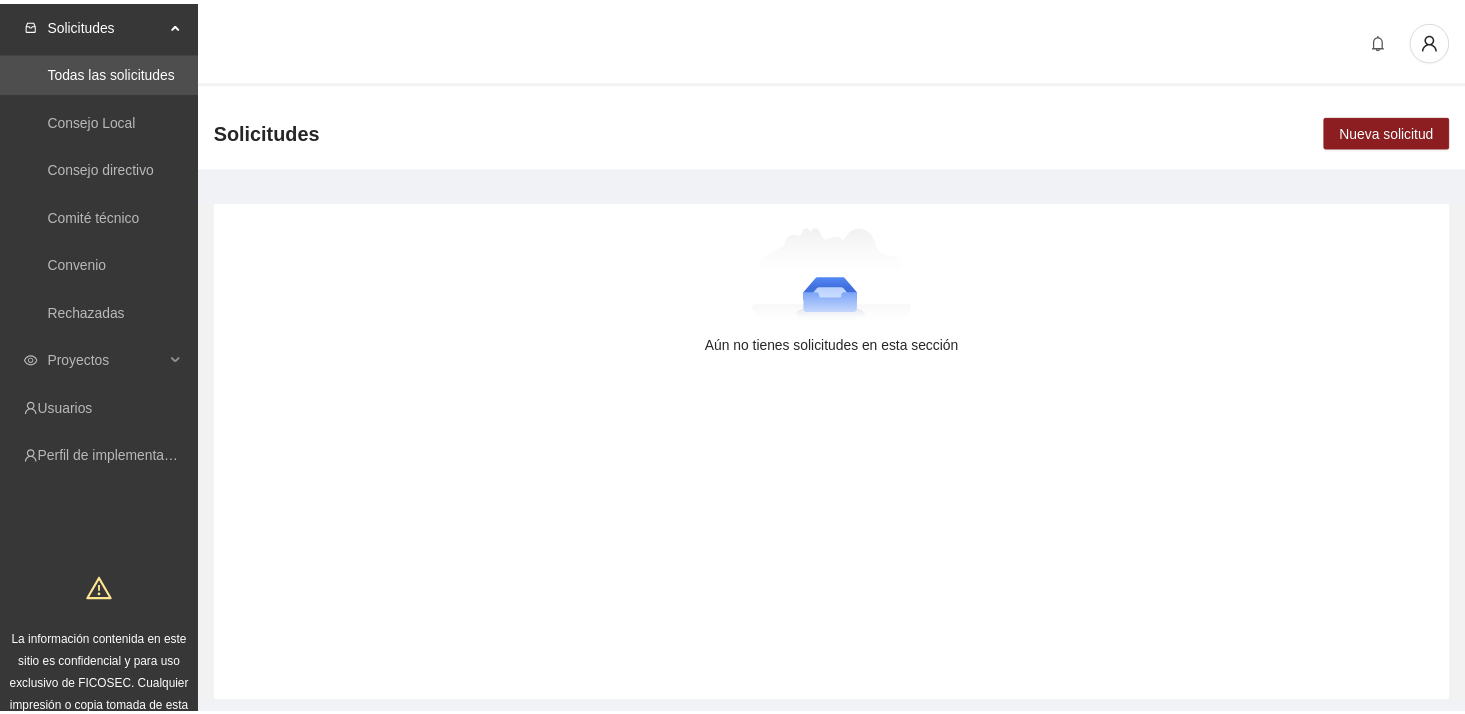 scroll, scrollTop: 0, scrollLeft: 0, axis: both 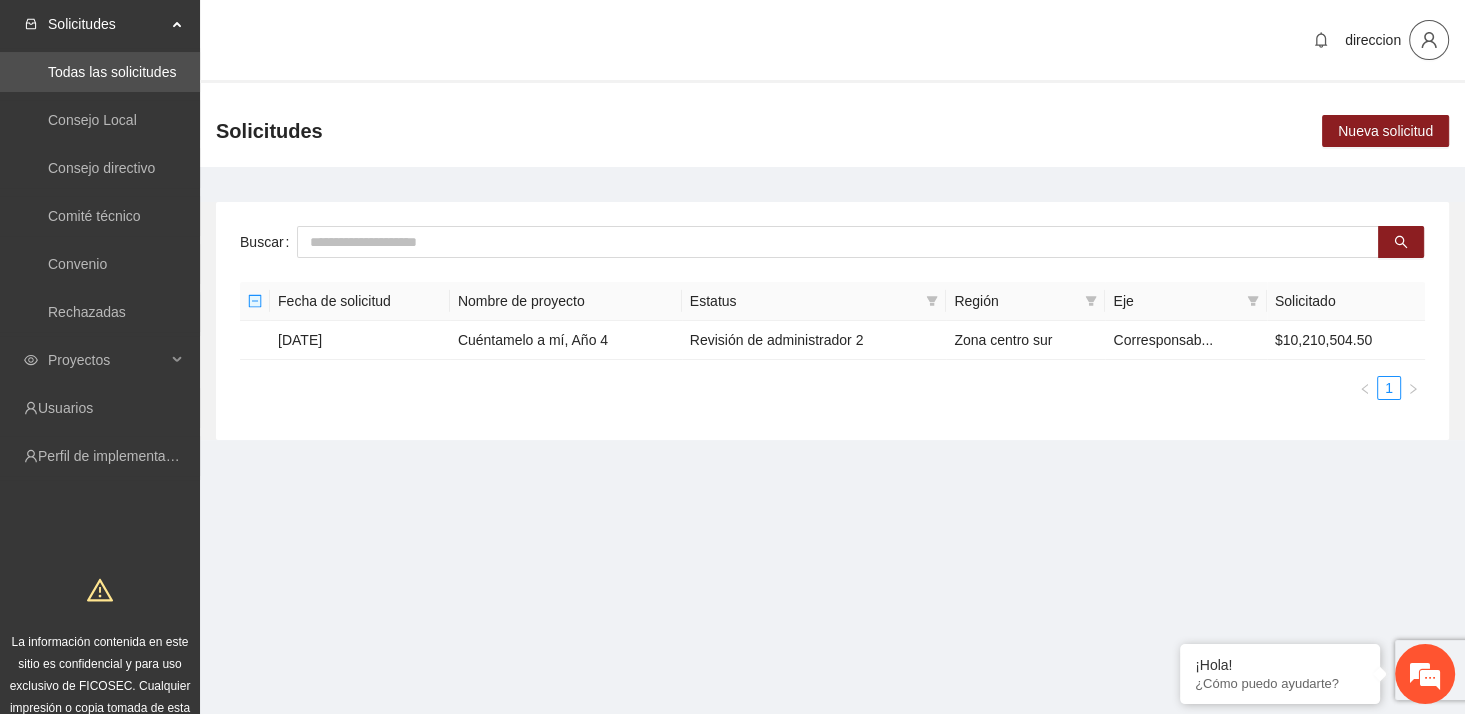 click at bounding box center (1429, 40) 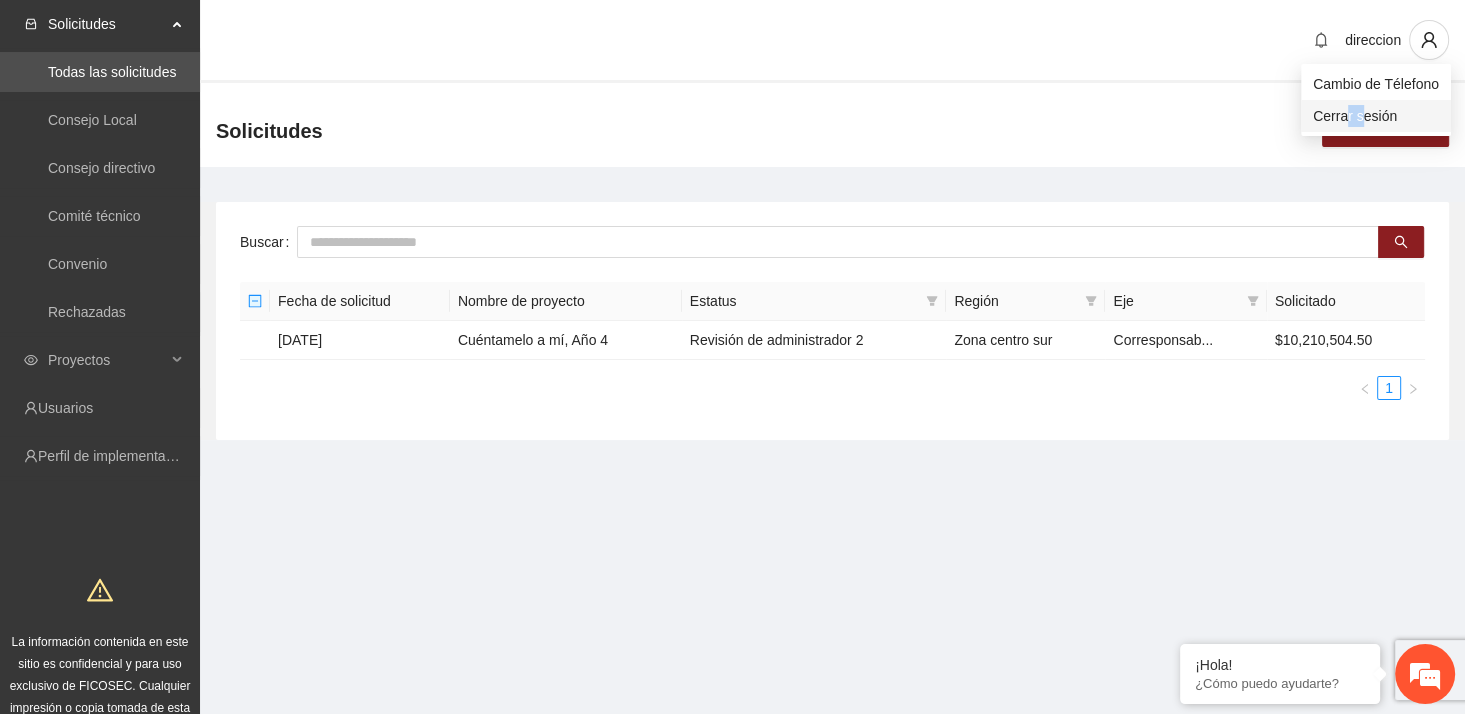 drag, startPoint x: 1343, startPoint y: 116, endPoint x: 1357, endPoint y: 123, distance: 15.652476 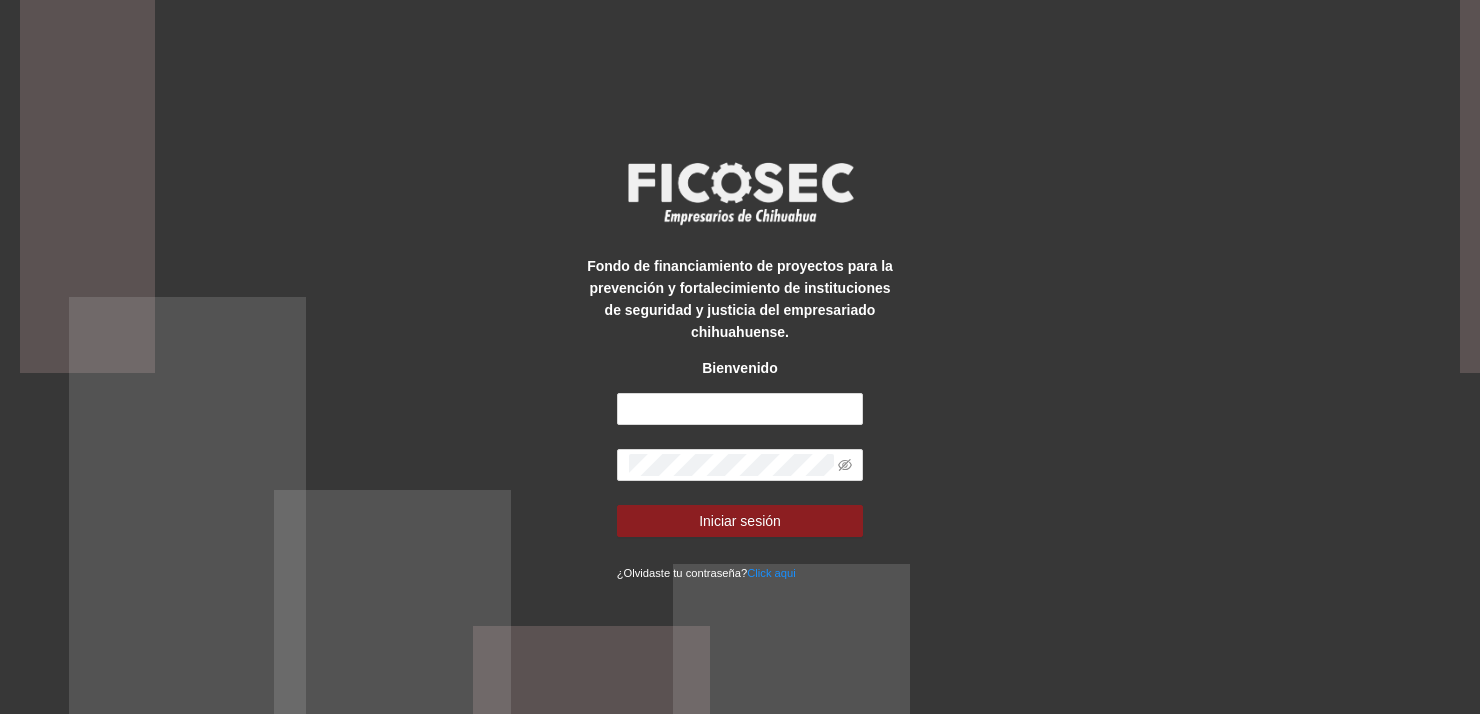 scroll, scrollTop: 0, scrollLeft: 0, axis: both 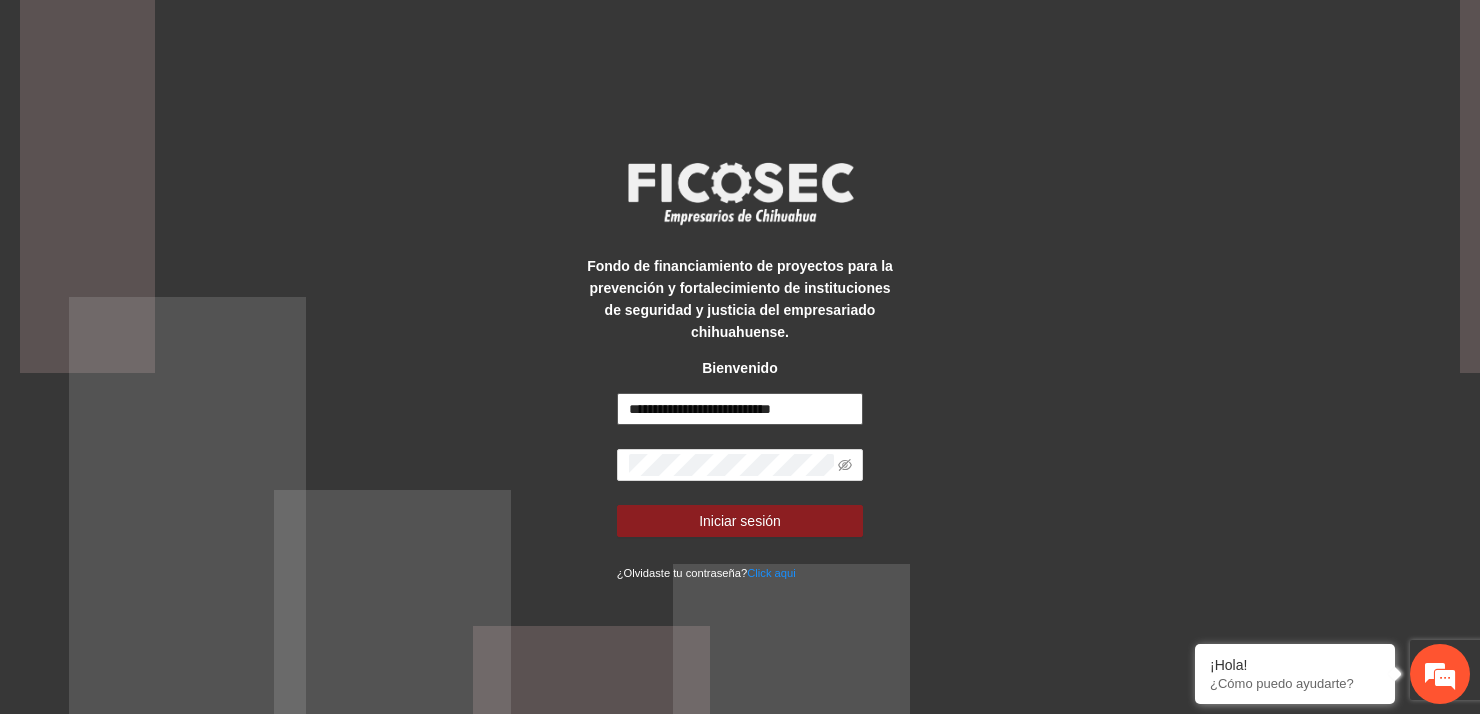 click on "**********" at bounding box center (740, 409) 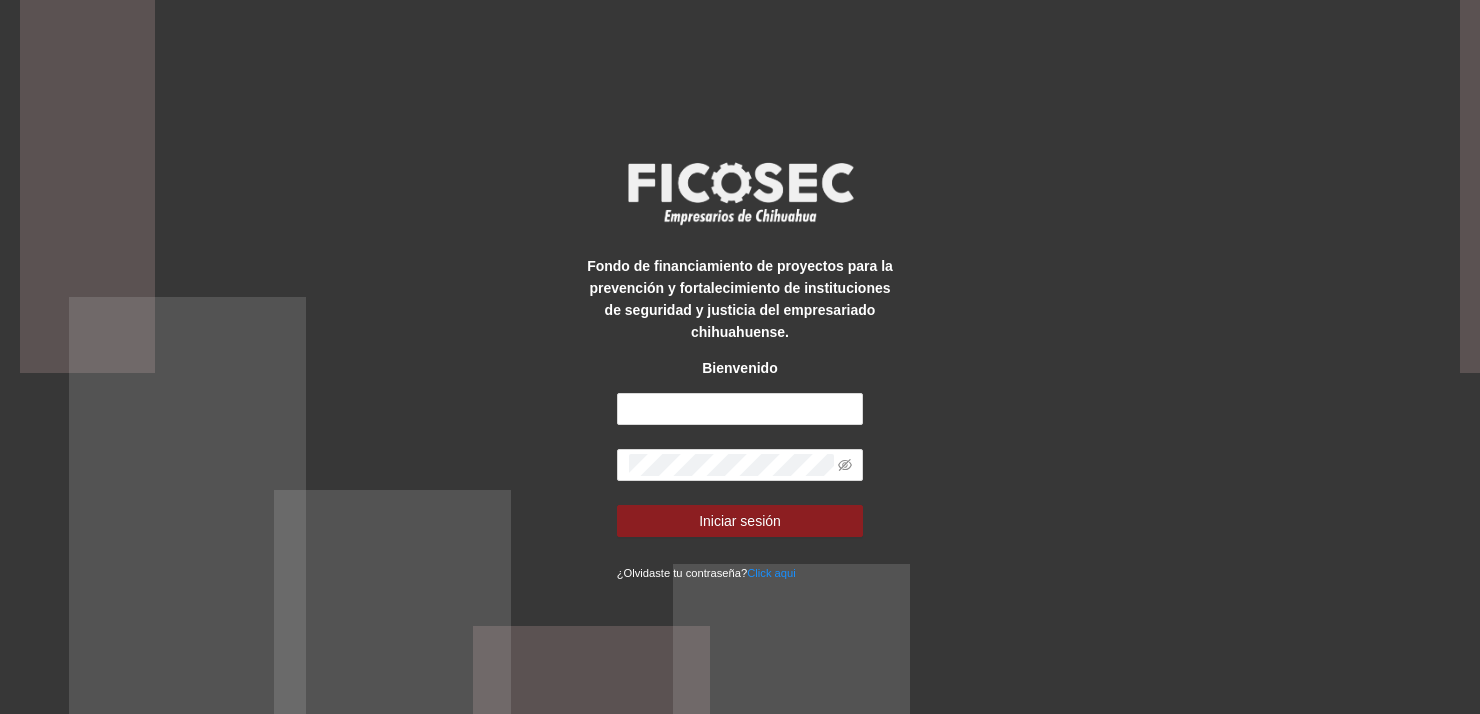 scroll, scrollTop: 0, scrollLeft: 0, axis: both 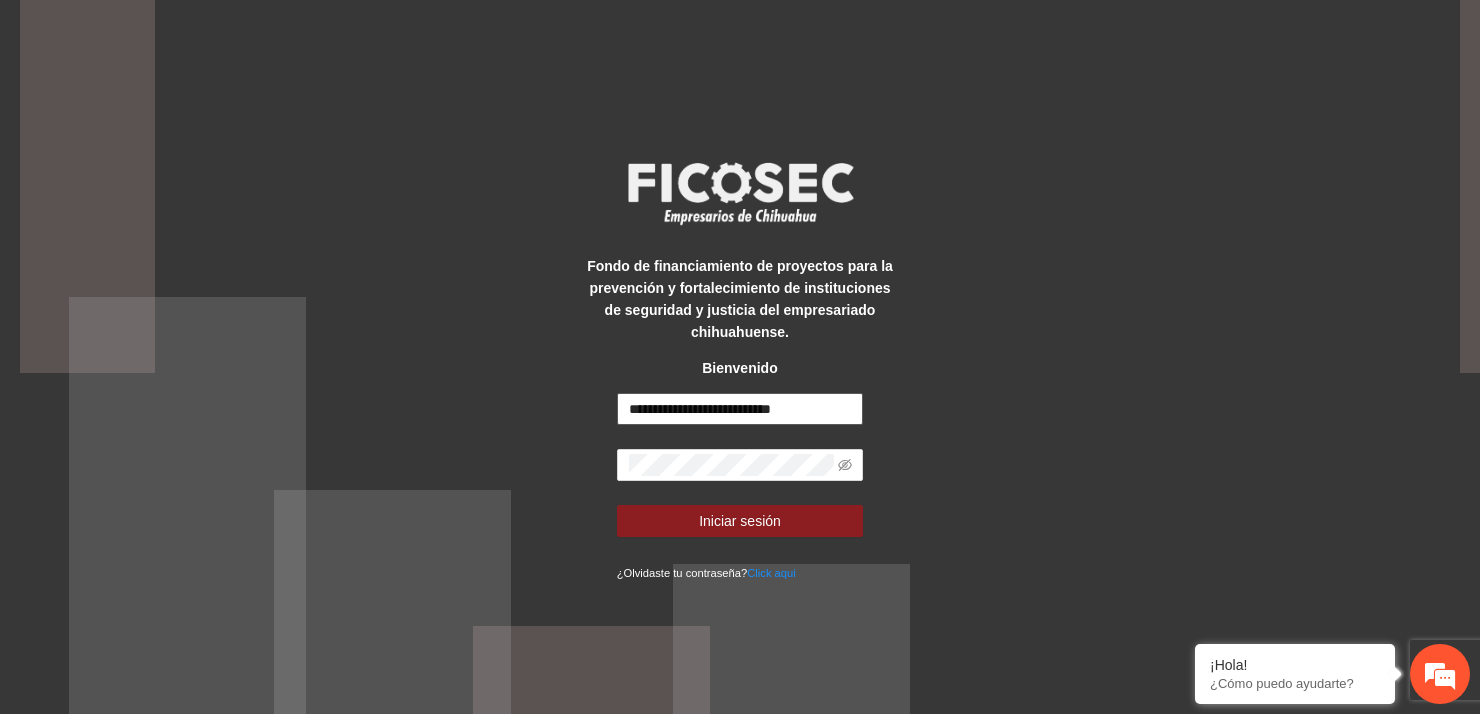 click on "**********" at bounding box center [740, 409] 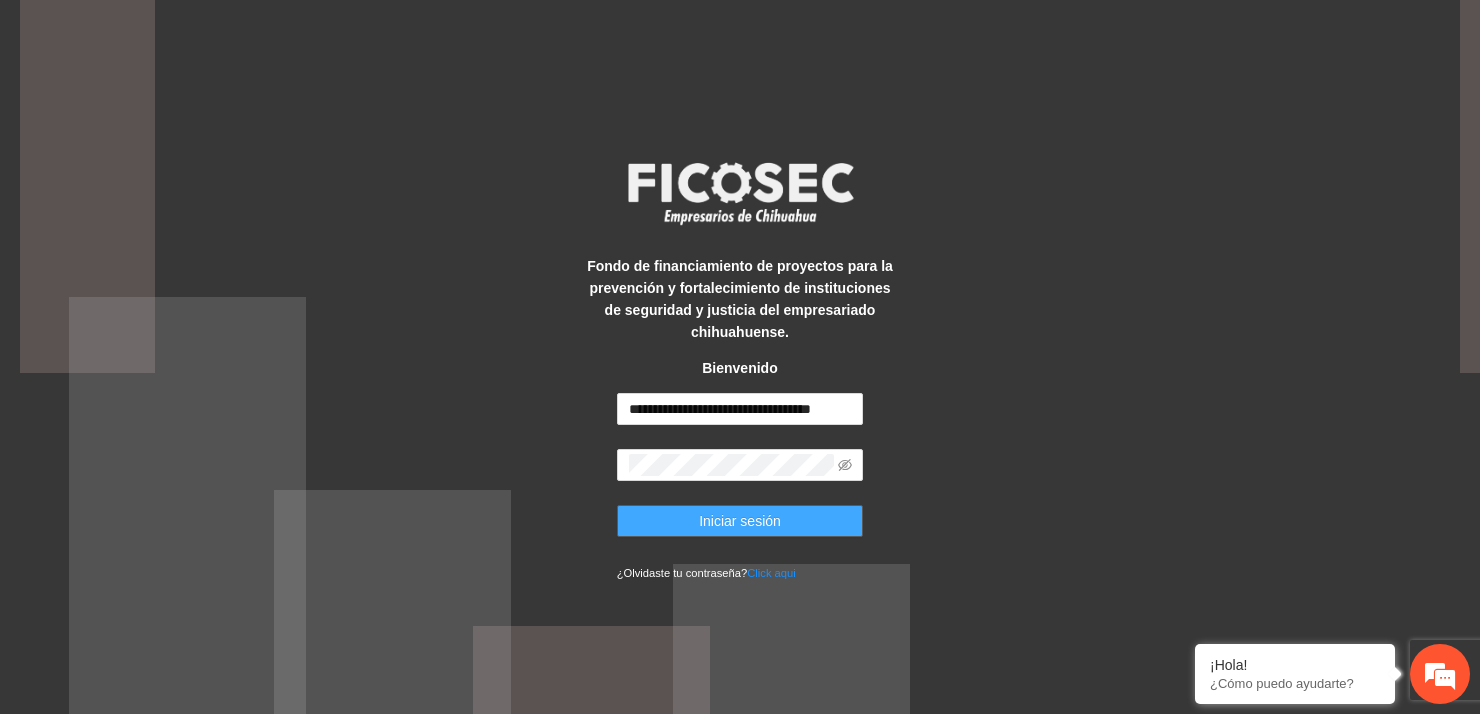 click on "Iniciar sesión" at bounding box center (740, 521) 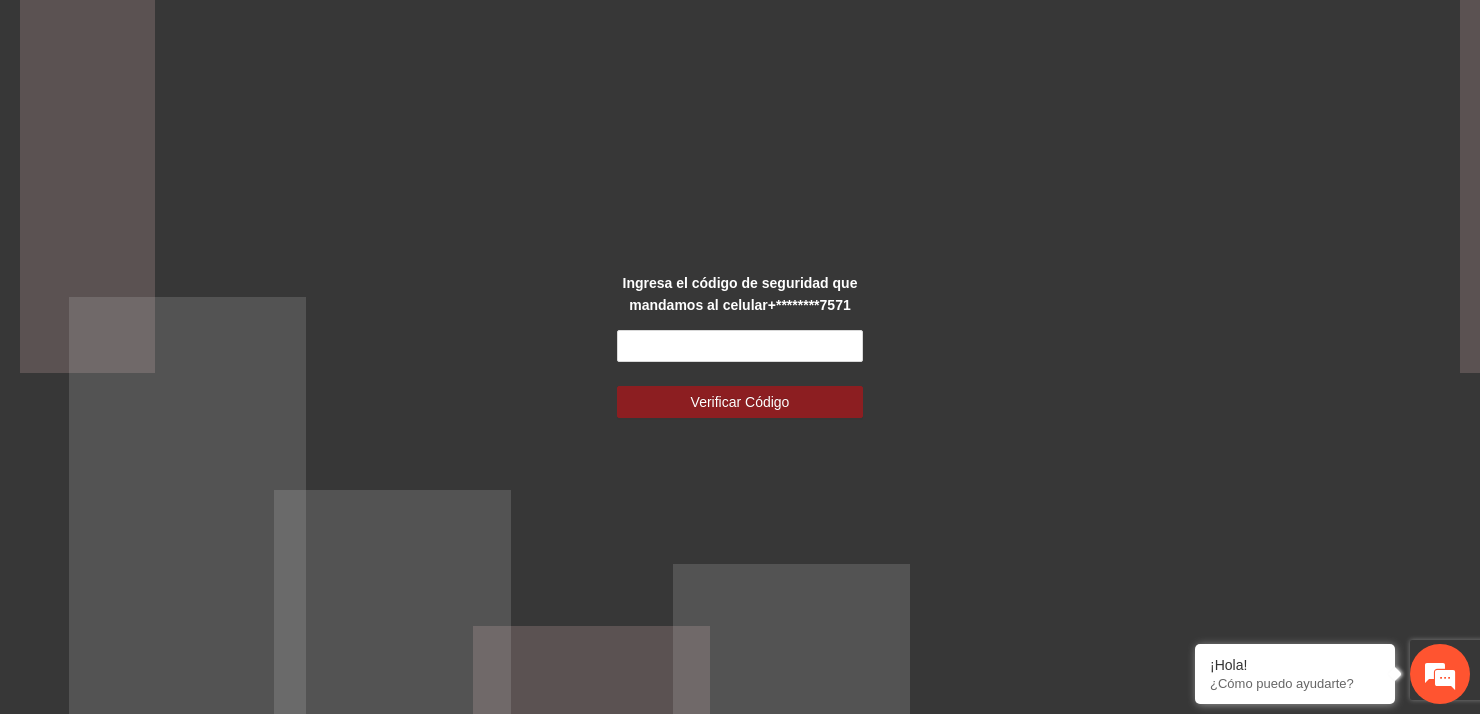 scroll, scrollTop: 0, scrollLeft: 0, axis: both 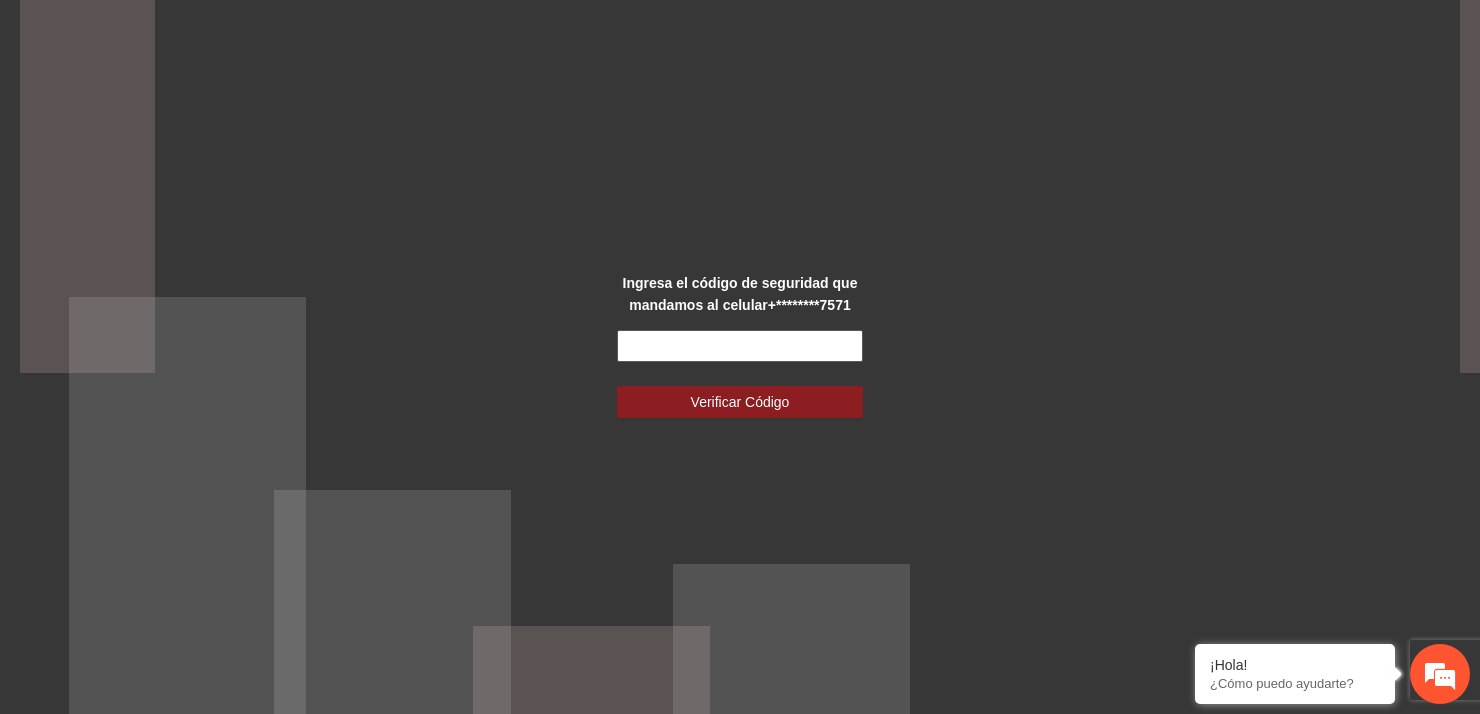 click at bounding box center [740, 346] 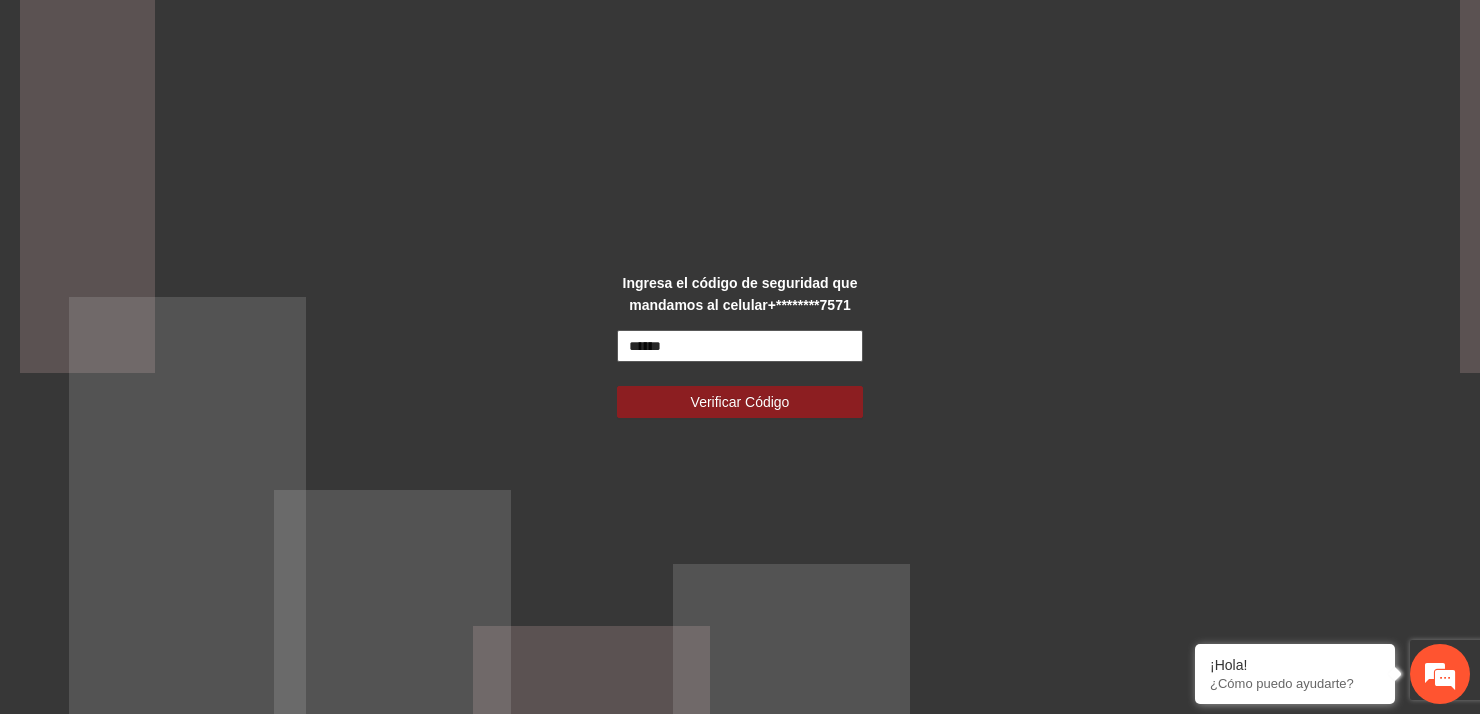 type on "******" 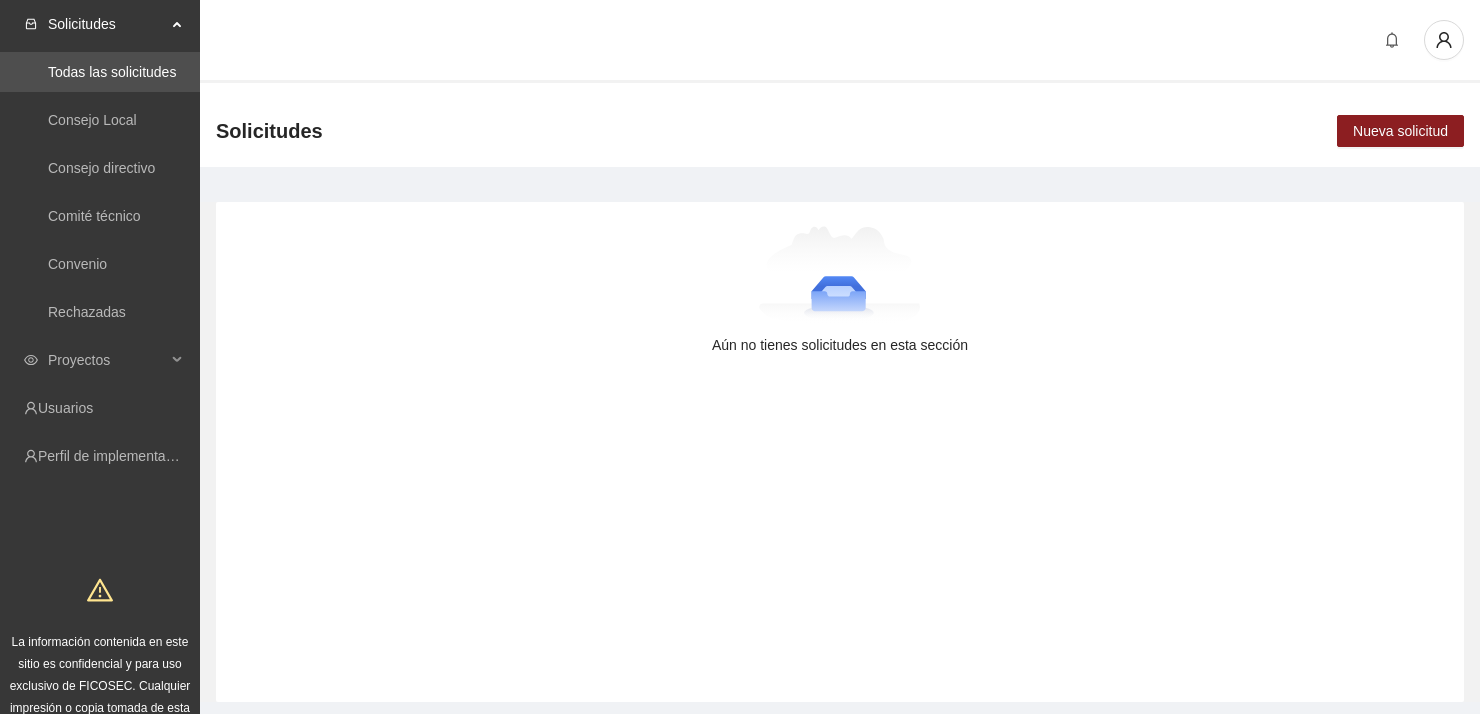 scroll, scrollTop: 0, scrollLeft: 0, axis: both 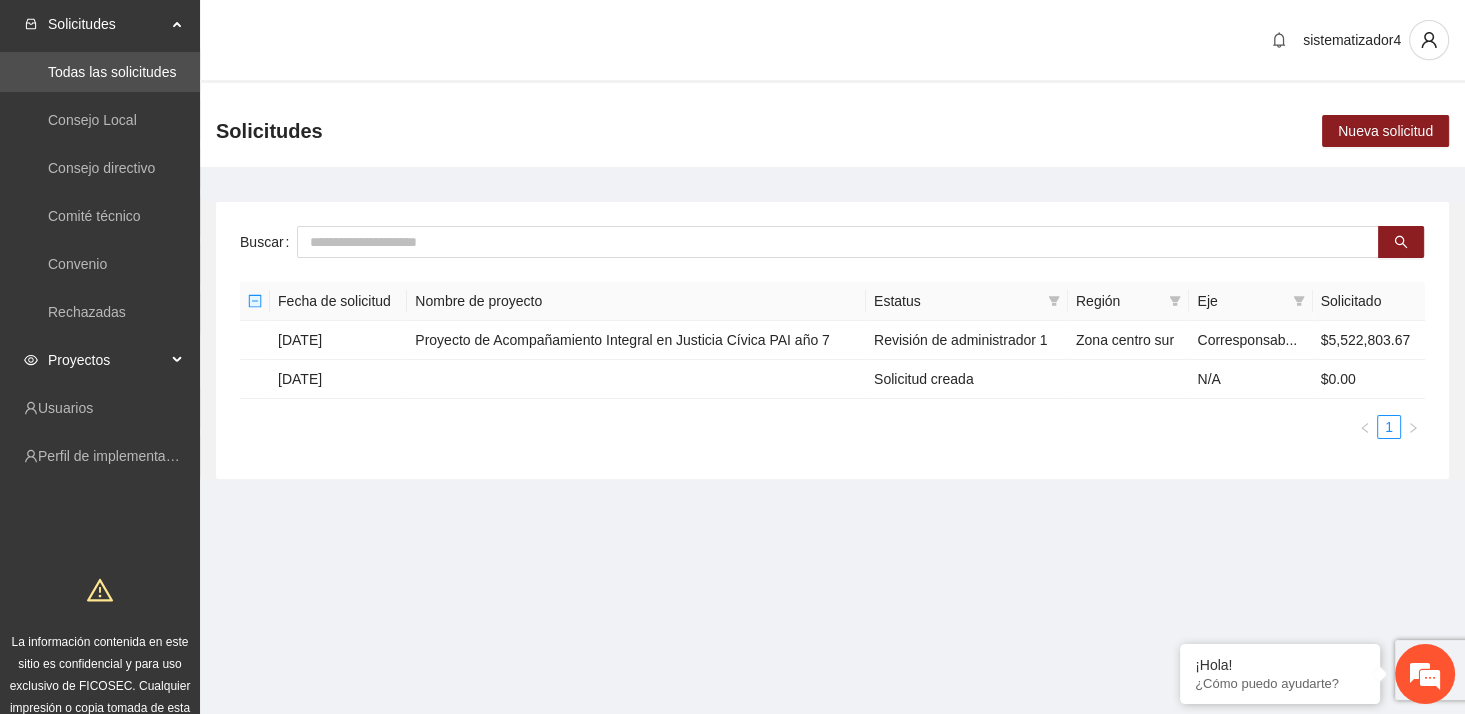 click on "Proyectos" at bounding box center (107, 360) 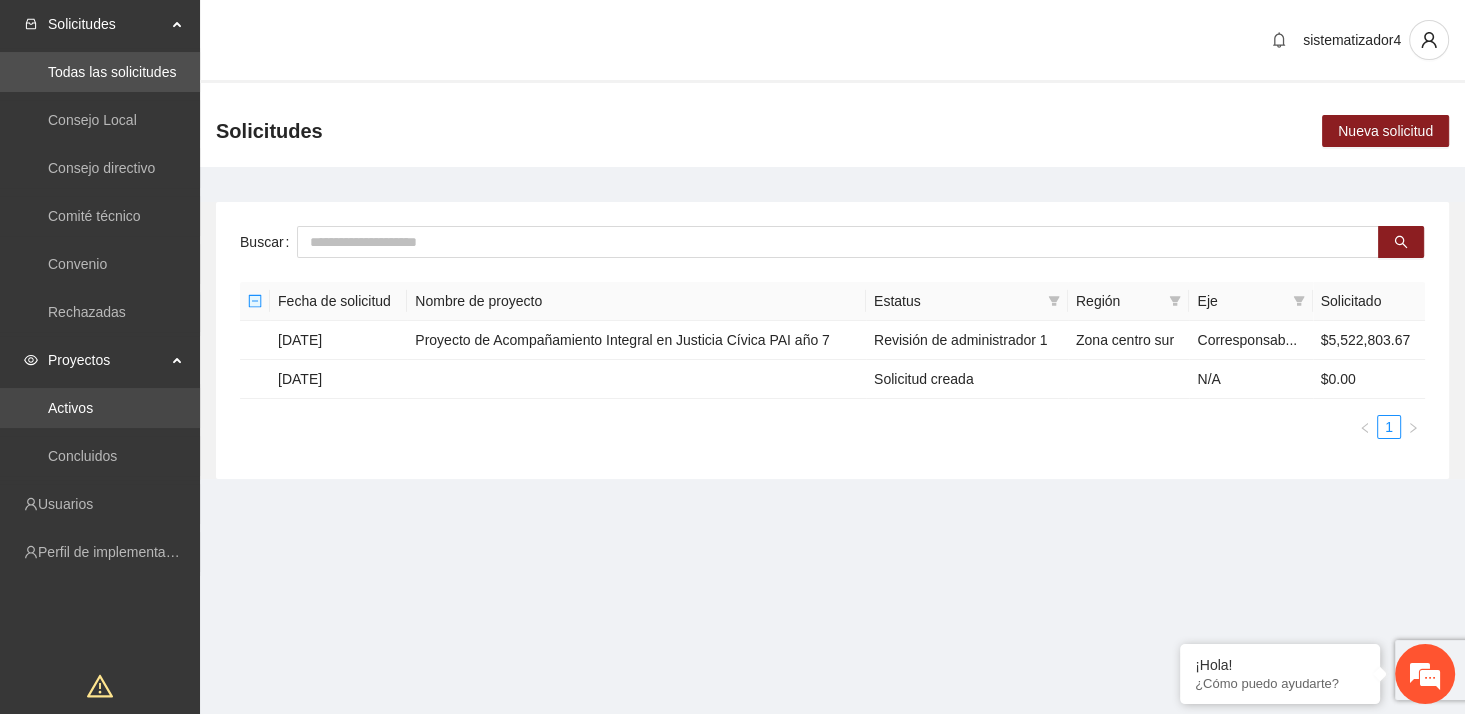 click on "Activos" at bounding box center [70, 408] 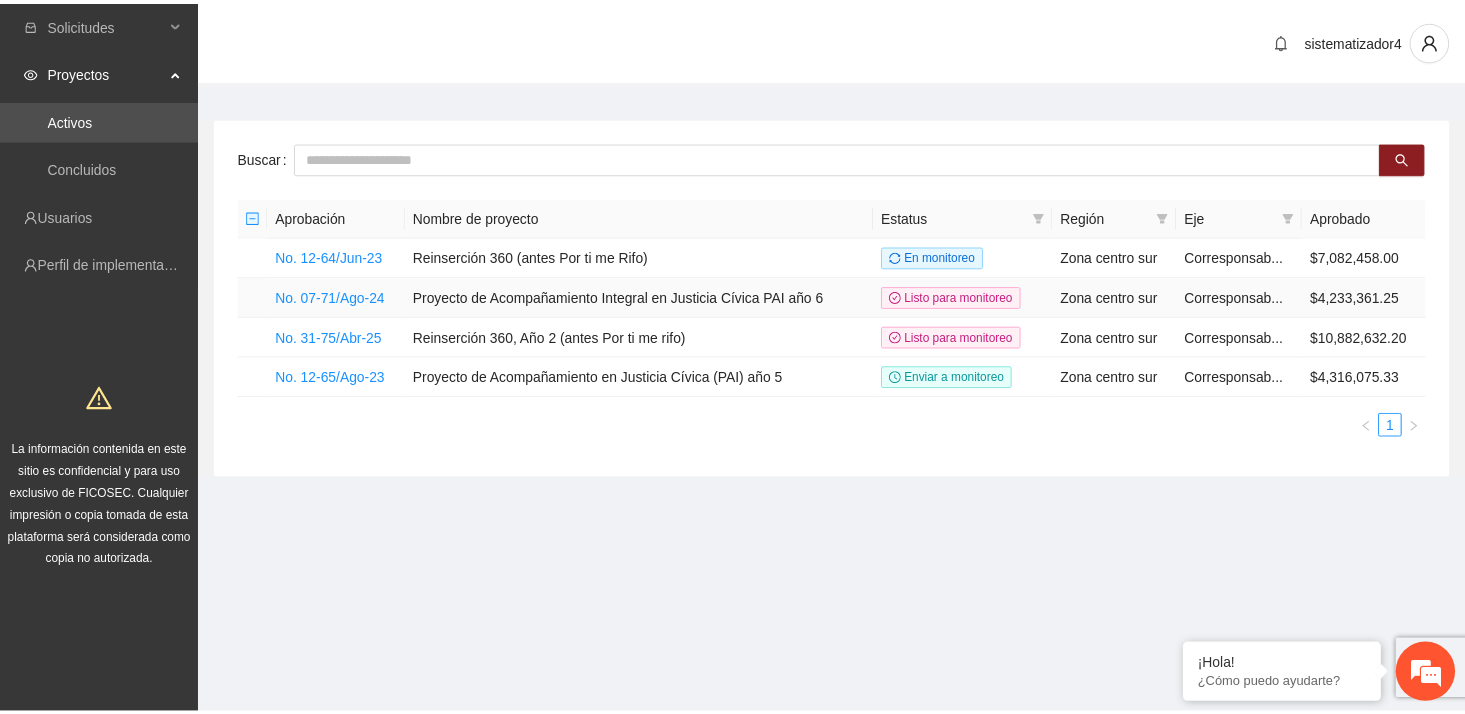 scroll, scrollTop: 0, scrollLeft: 0, axis: both 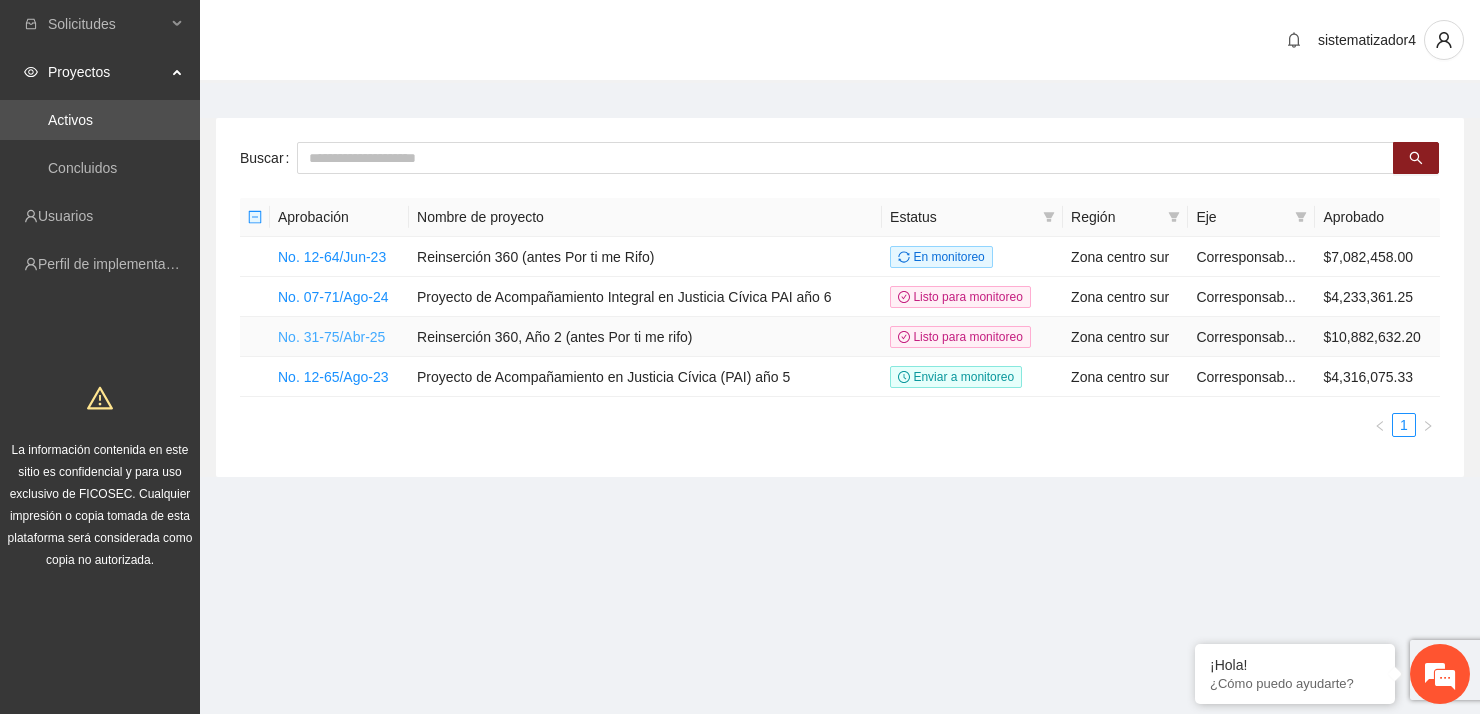 click on "No. 31-75/Abr-25" at bounding box center [331, 337] 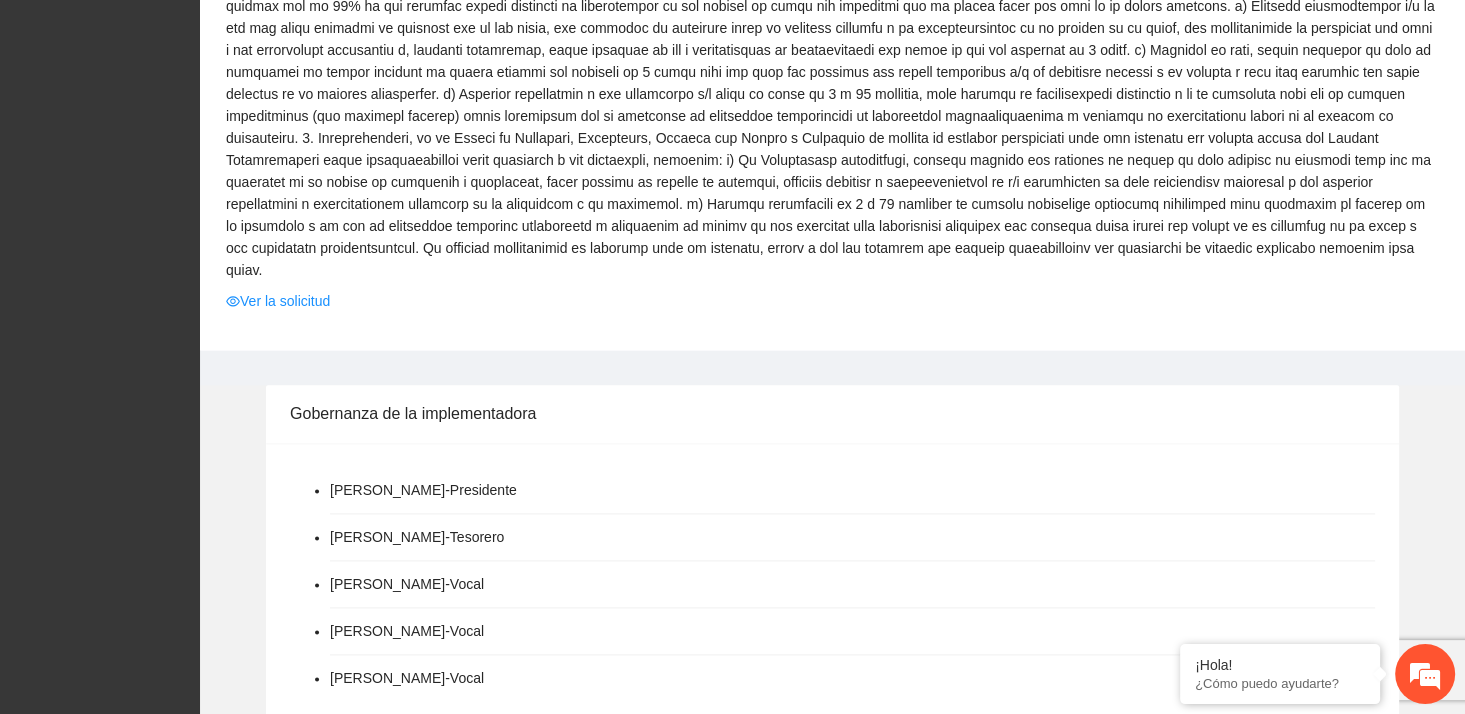 scroll, scrollTop: 2200, scrollLeft: 0, axis: vertical 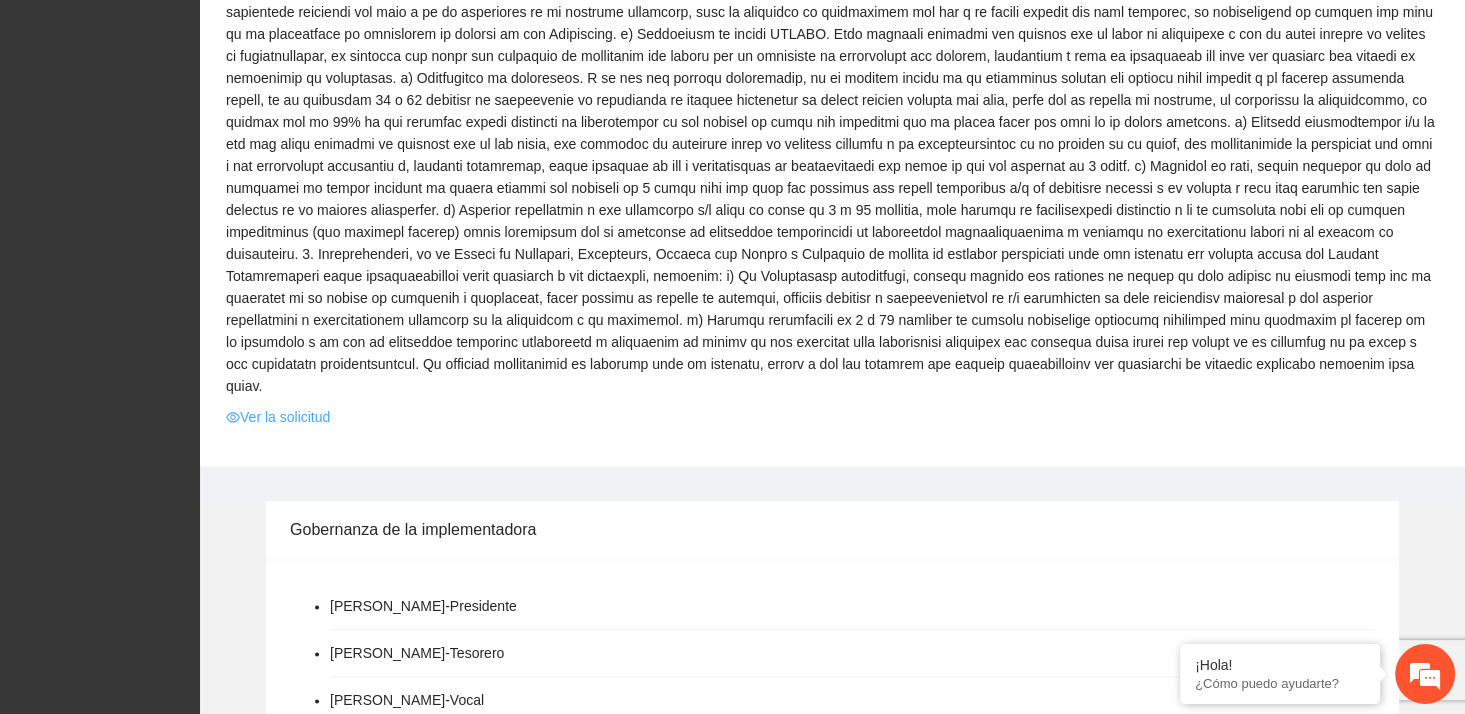 click on "Ver la solicitud" at bounding box center [278, 417] 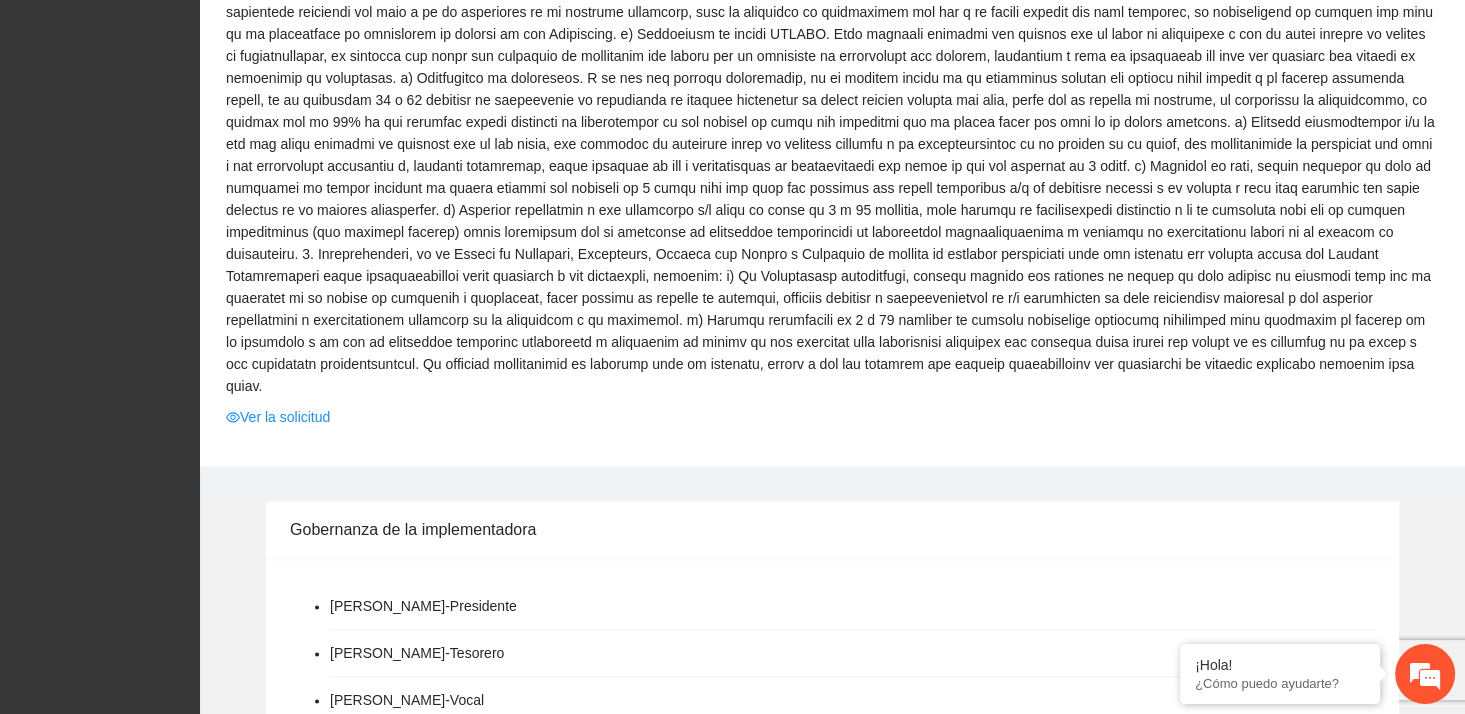 scroll, scrollTop: 0, scrollLeft: 0, axis: both 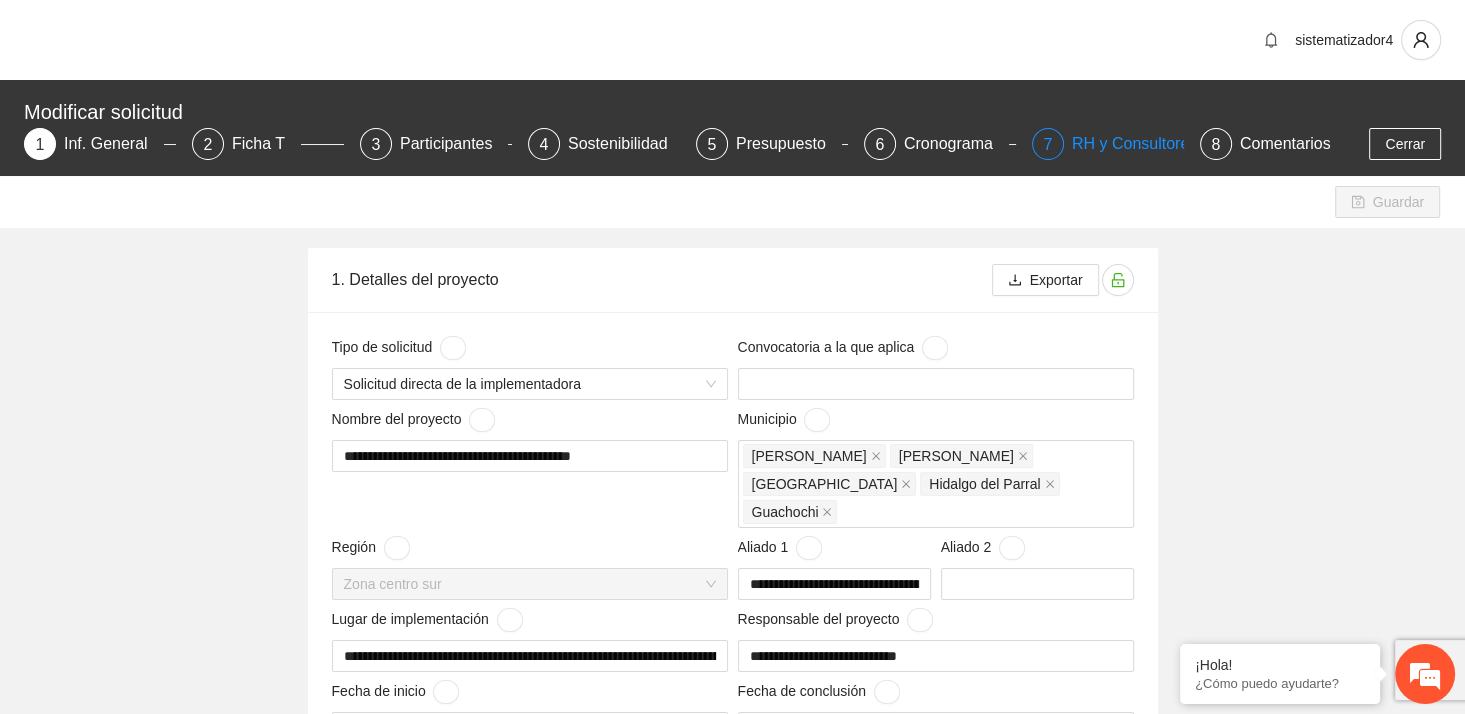 type 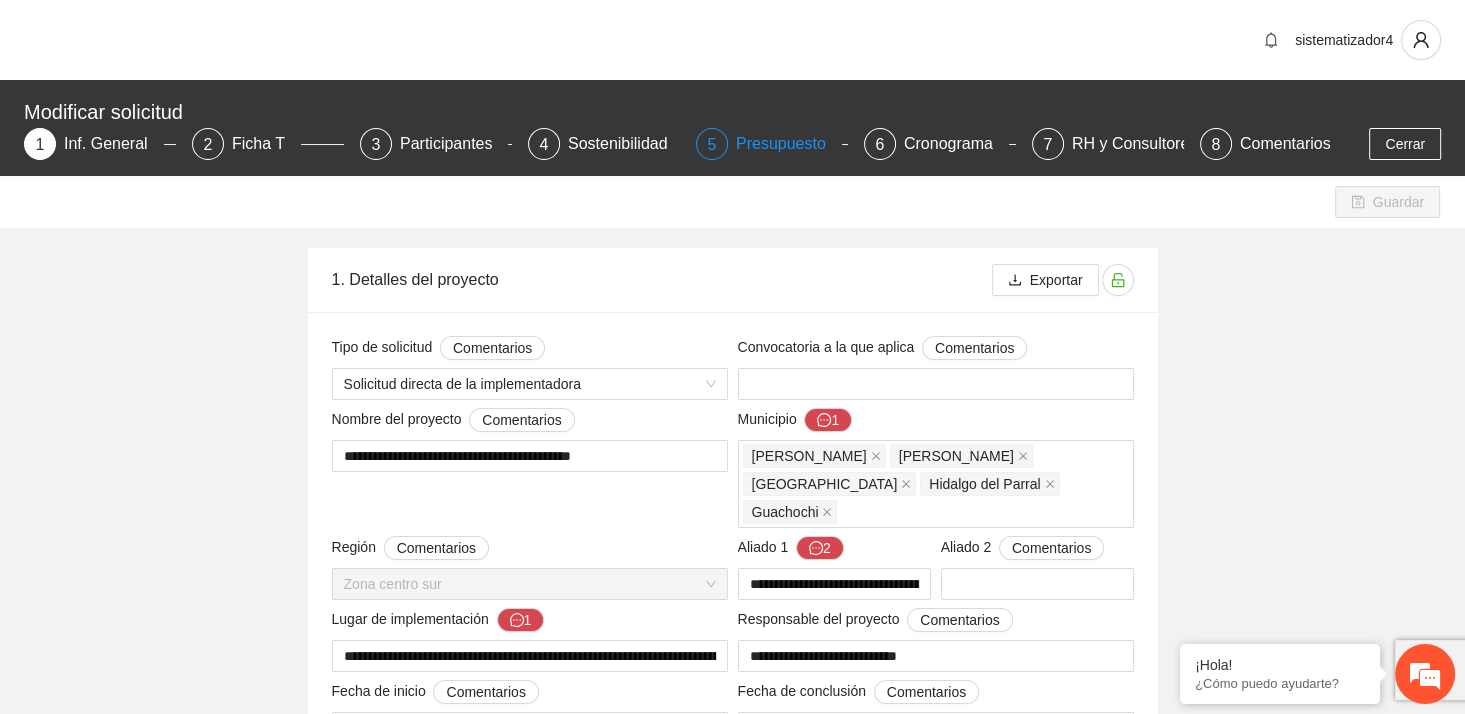 click on "Presupuesto" at bounding box center [789, 144] 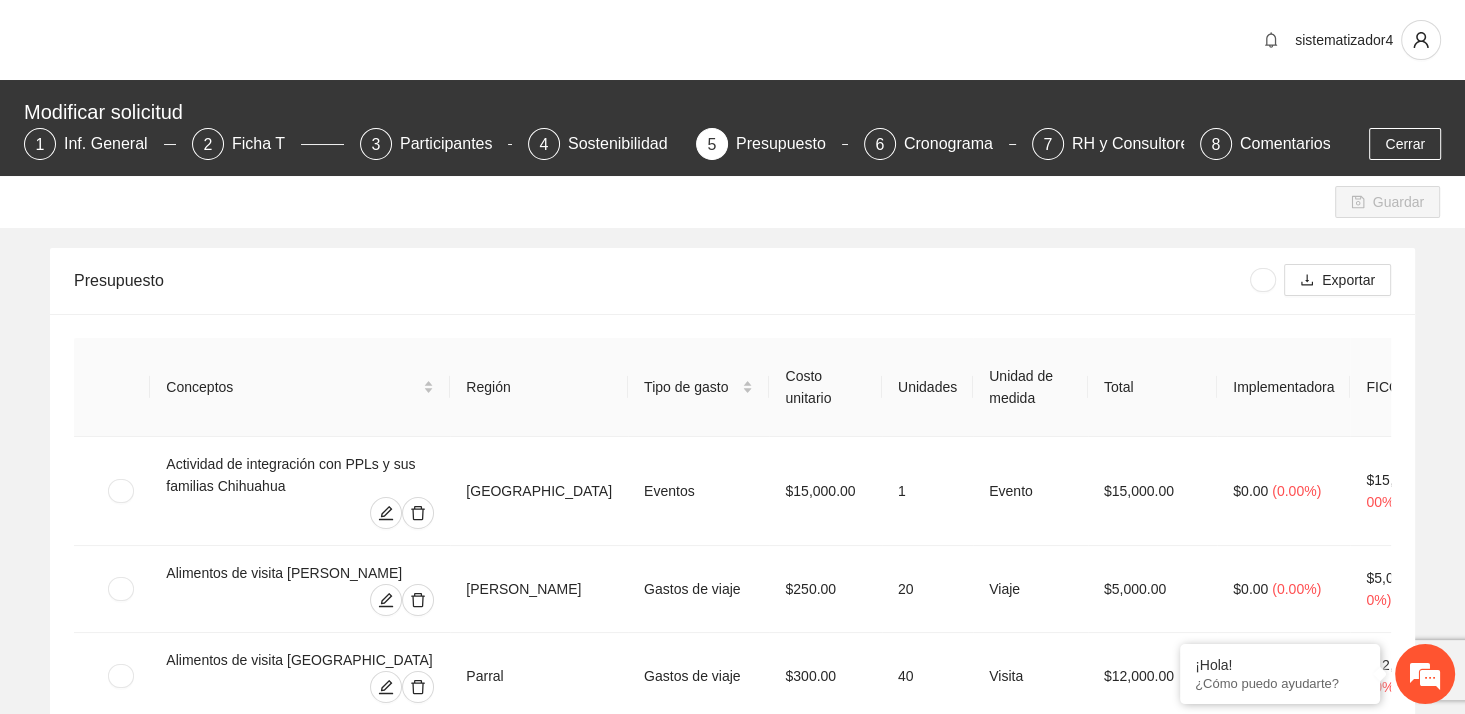 drag, startPoint x: 792, startPoint y: 146, endPoint x: 828, endPoint y: 254, distance: 113.841995 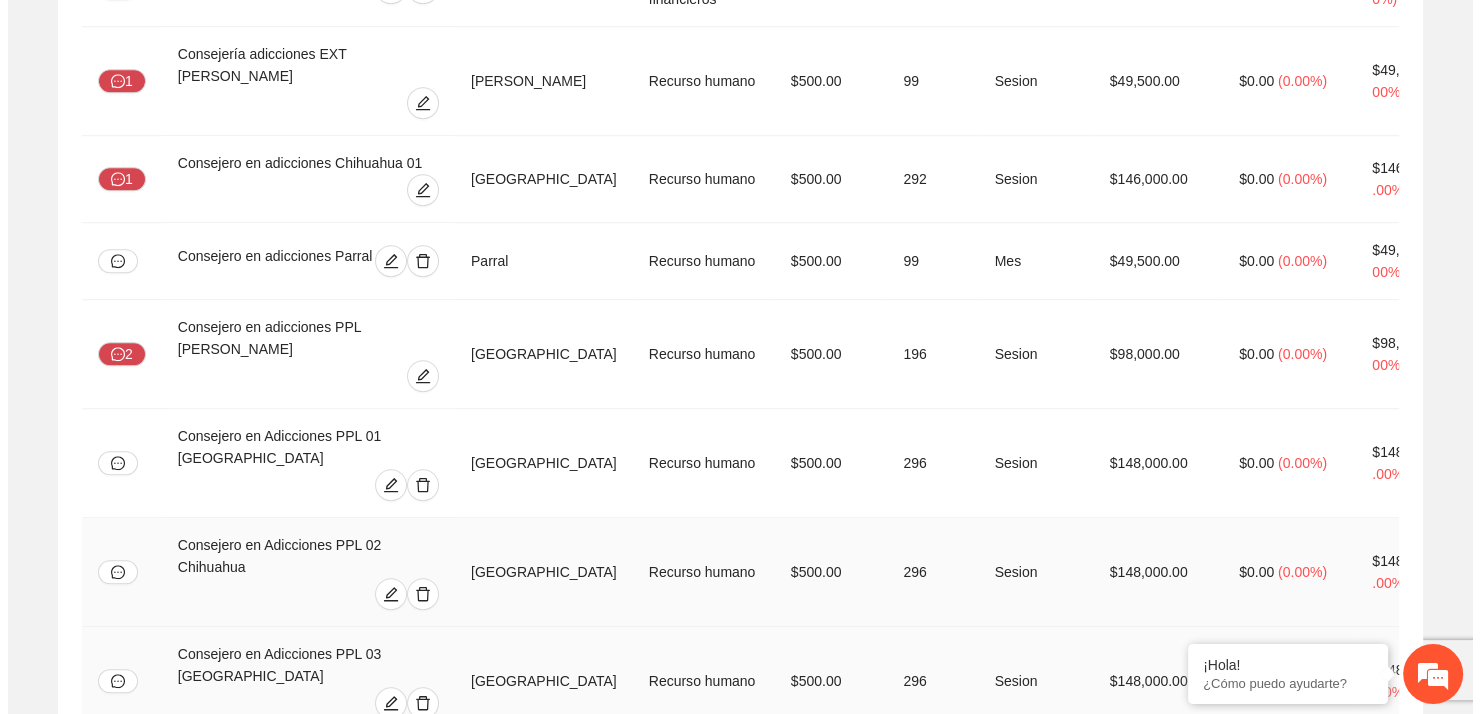 scroll, scrollTop: 1536, scrollLeft: 0, axis: vertical 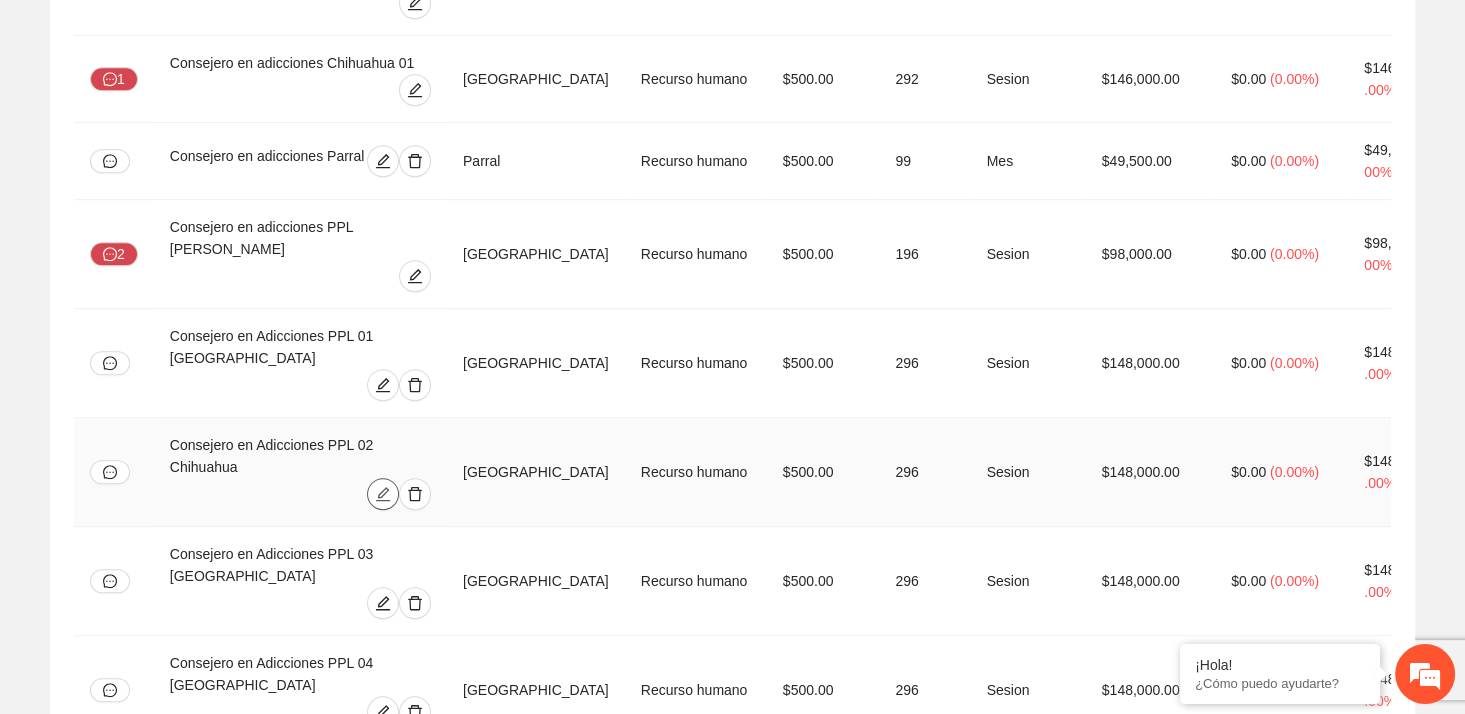 click 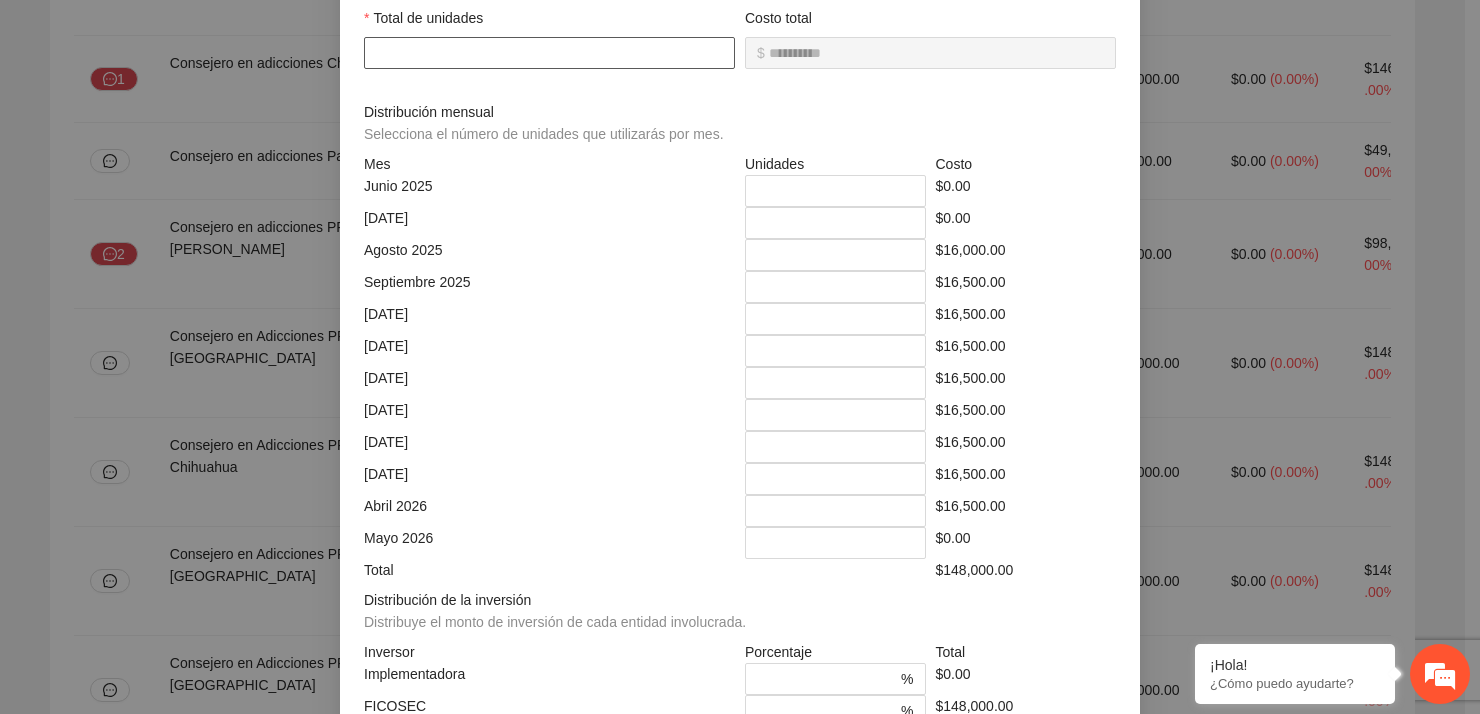 scroll, scrollTop: 400, scrollLeft: 0, axis: vertical 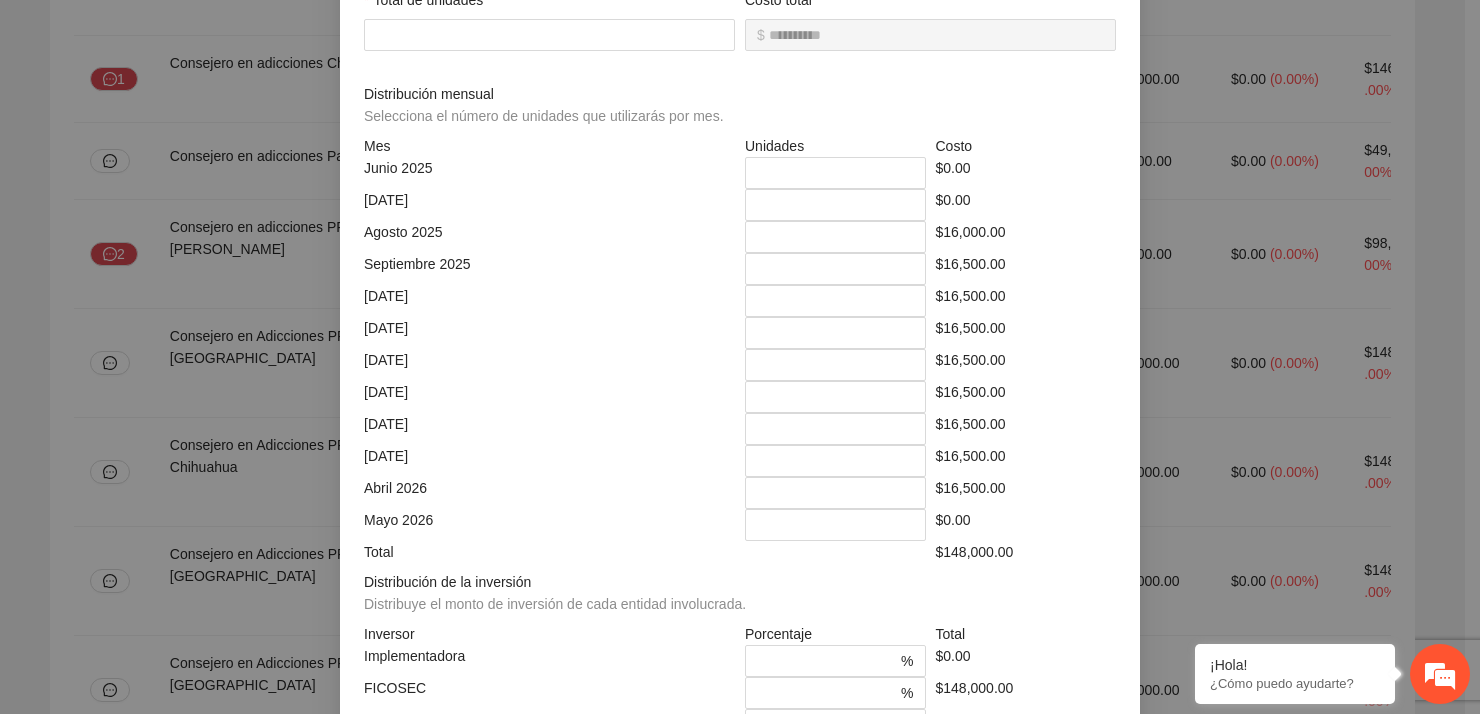 click on "$16,500.00" at bounding box center [1026, 269] 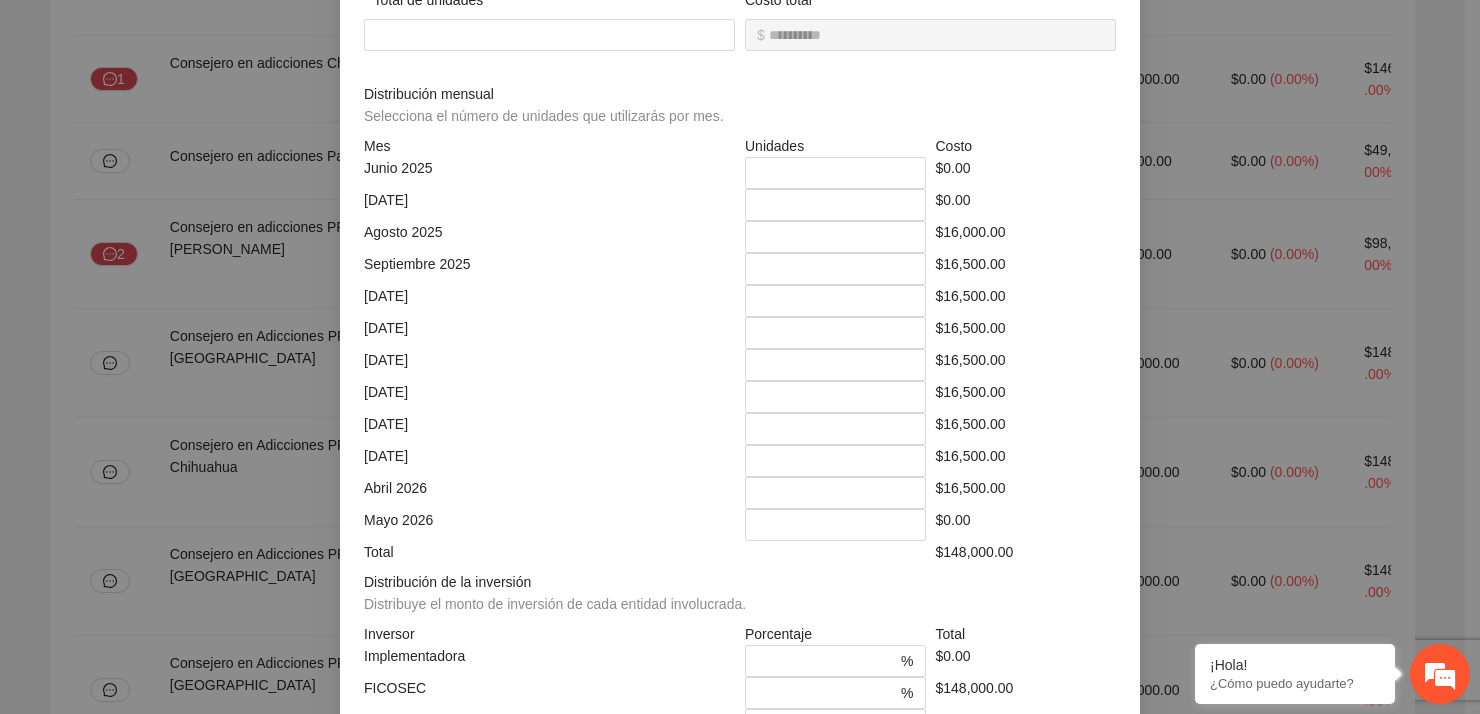click on "Costo" at bounding box center (1026, 146) 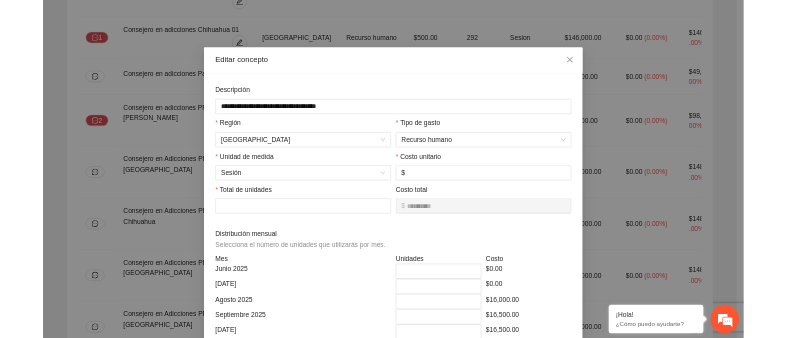 scroll, scrollTop: 0, scrollLeft: 0, axis: both 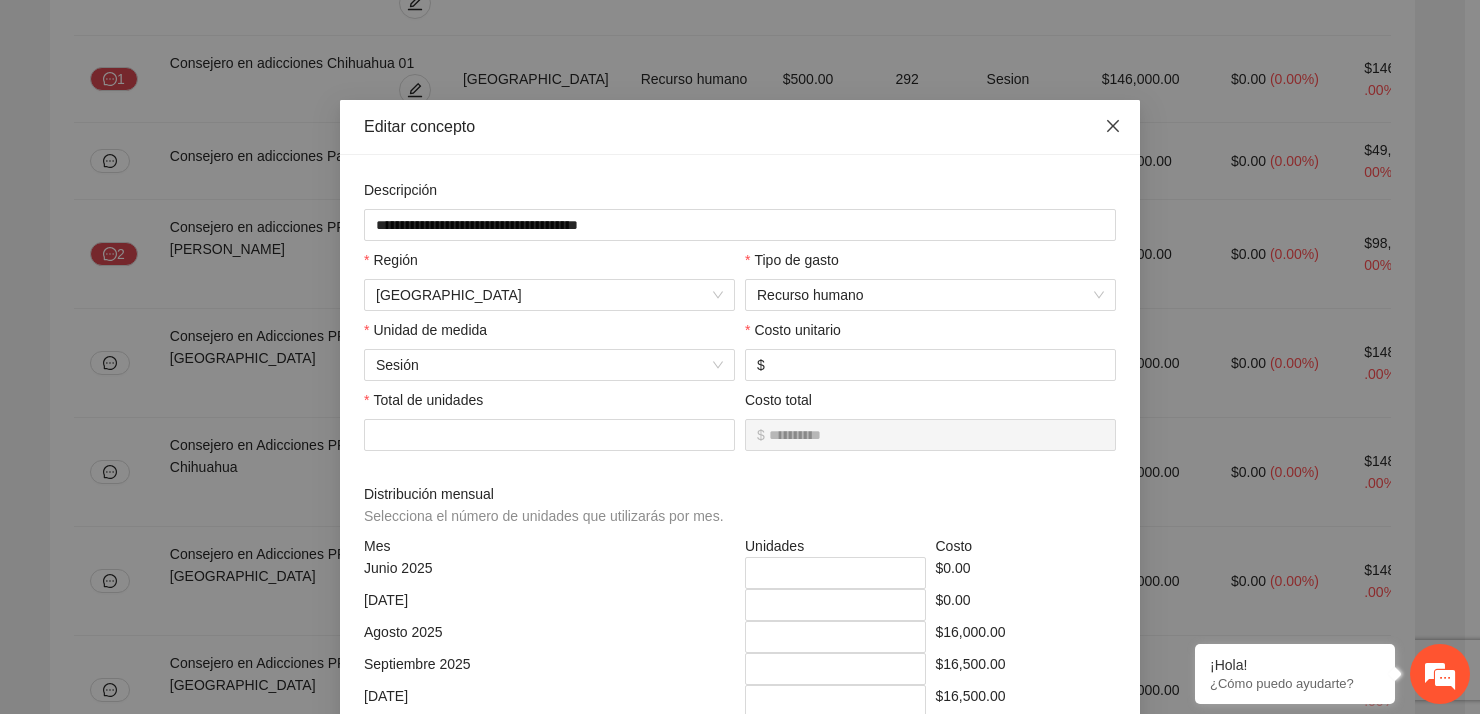 click at bounding box center [1113, 127] 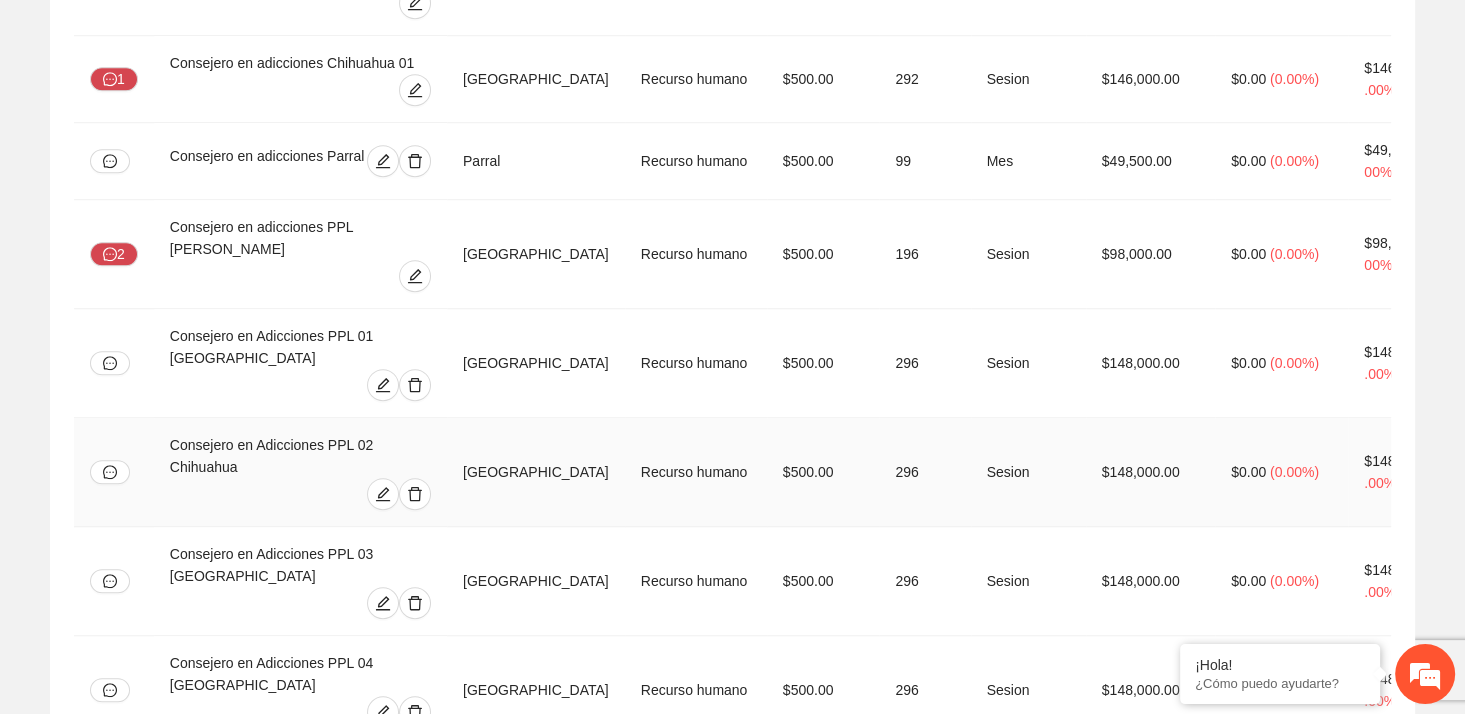 click on "$500.00" at bounding box center (823, 472) 